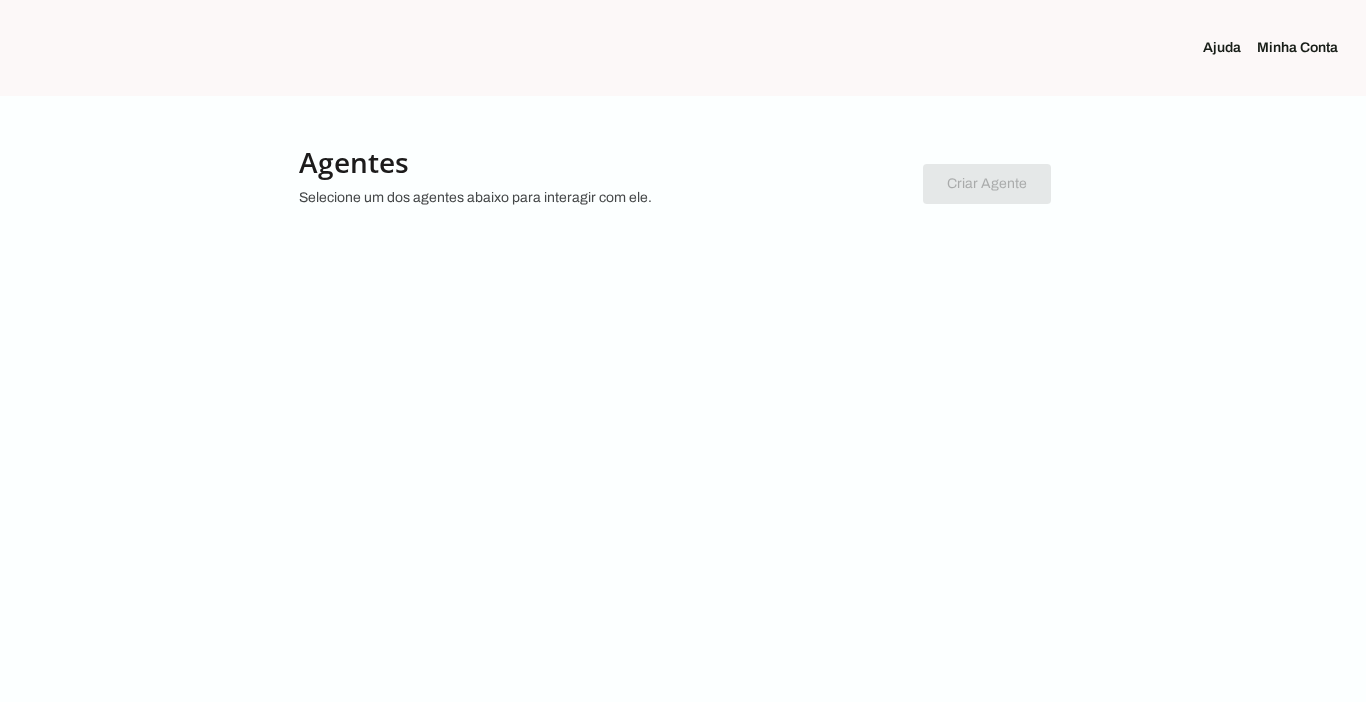scroll, scrollTop: 0, scrollLeft: 0, axis: both 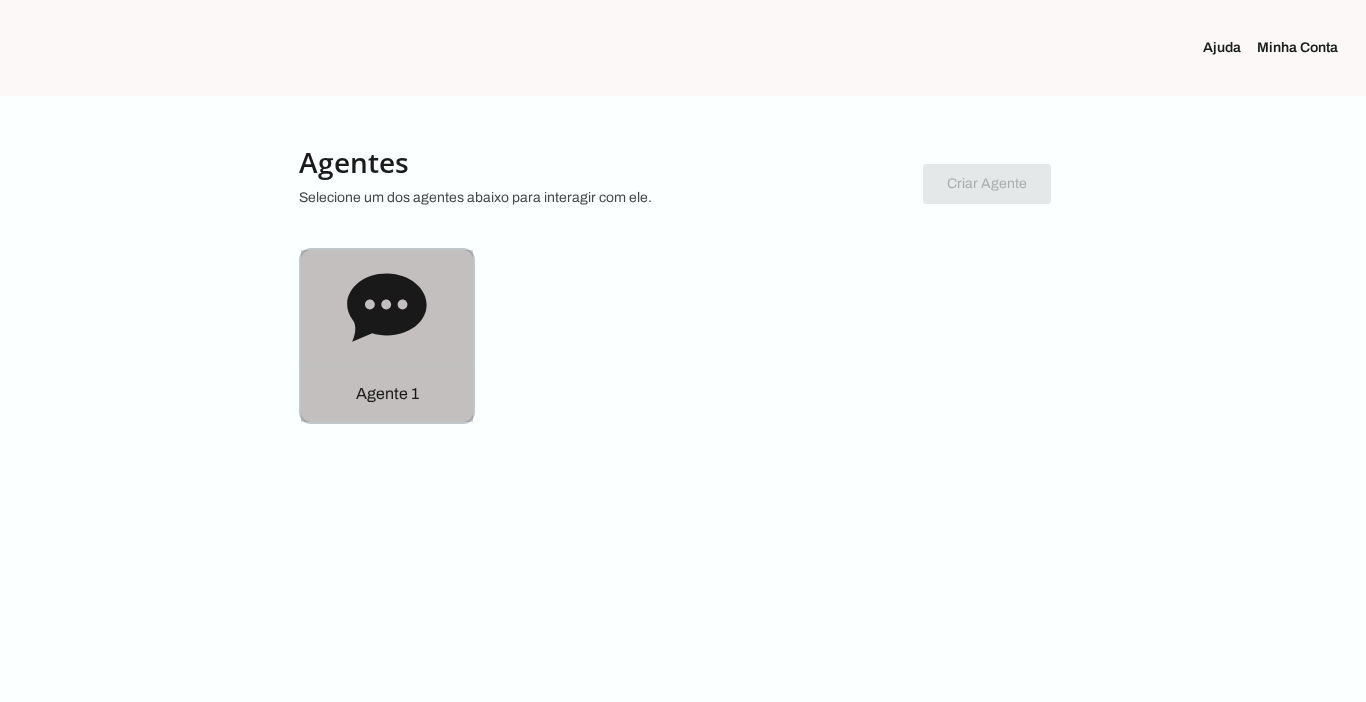 click 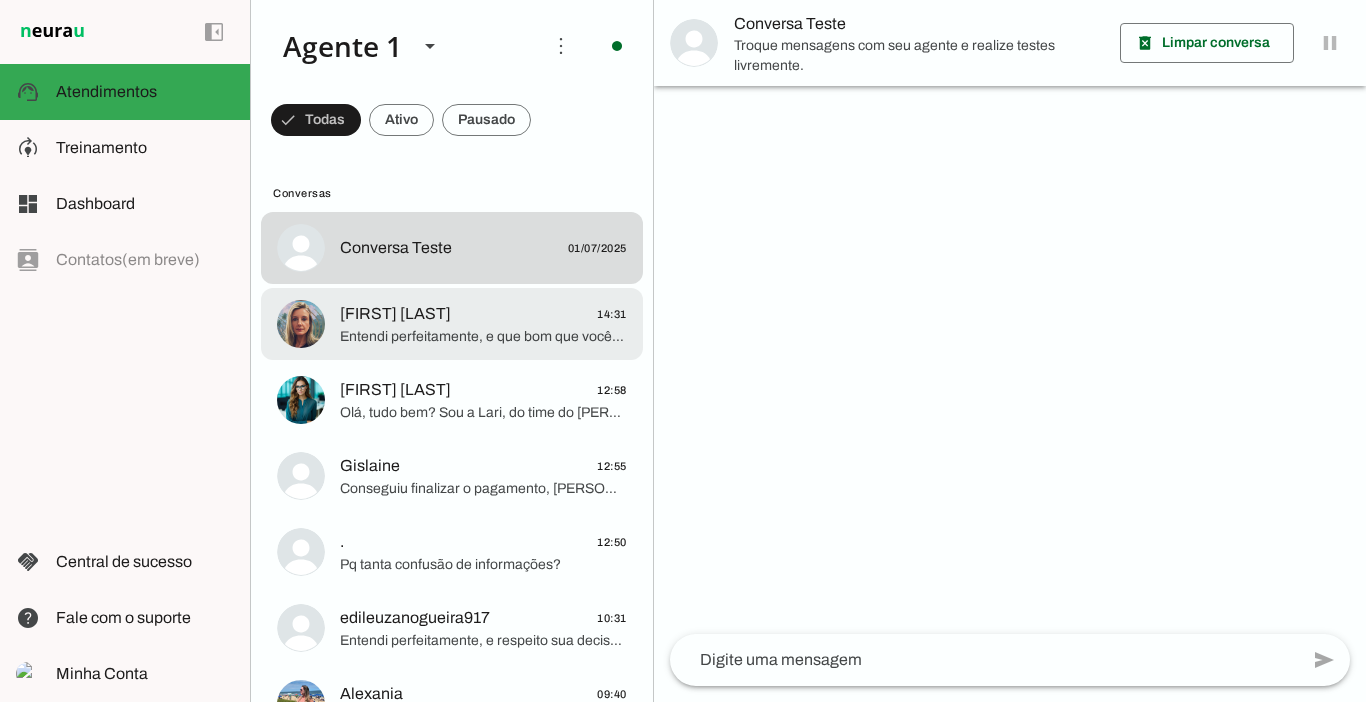 click on "Entendi perfeitamente, e que bom que você está se cuidando!
Mas olha só, vou fazer uma condição super especial para você não perder essa oportunidade e já garantir seu acompanhamento com a gente assim que finalizar seu plano atual. Tenho certeza que o [PERSON] e a [PERSON] vão te ajudar a secar e definir de verdade!
Vou te dar 2 meses totalmente gratuitos! Você vai pagar apenas 10 parcelas de R$ [PRICE] e terá um ano completo de acompanhamento. Isso mesmo, paga 10 meses e tem treinos e dietas personalizadas por 12 meses!
Nesse link especial fica 10x de R$ [PRICE] no cartão ou apenas R$ [PRICE] à vista no Pix para você mudar de verdade: https://chk.eduzz.com/40Q37VEQ0B
Me avisa assim que fizer que o [PERSON] vai te chamar pessoalmente no WhatsApp exclusivo de alunas!" 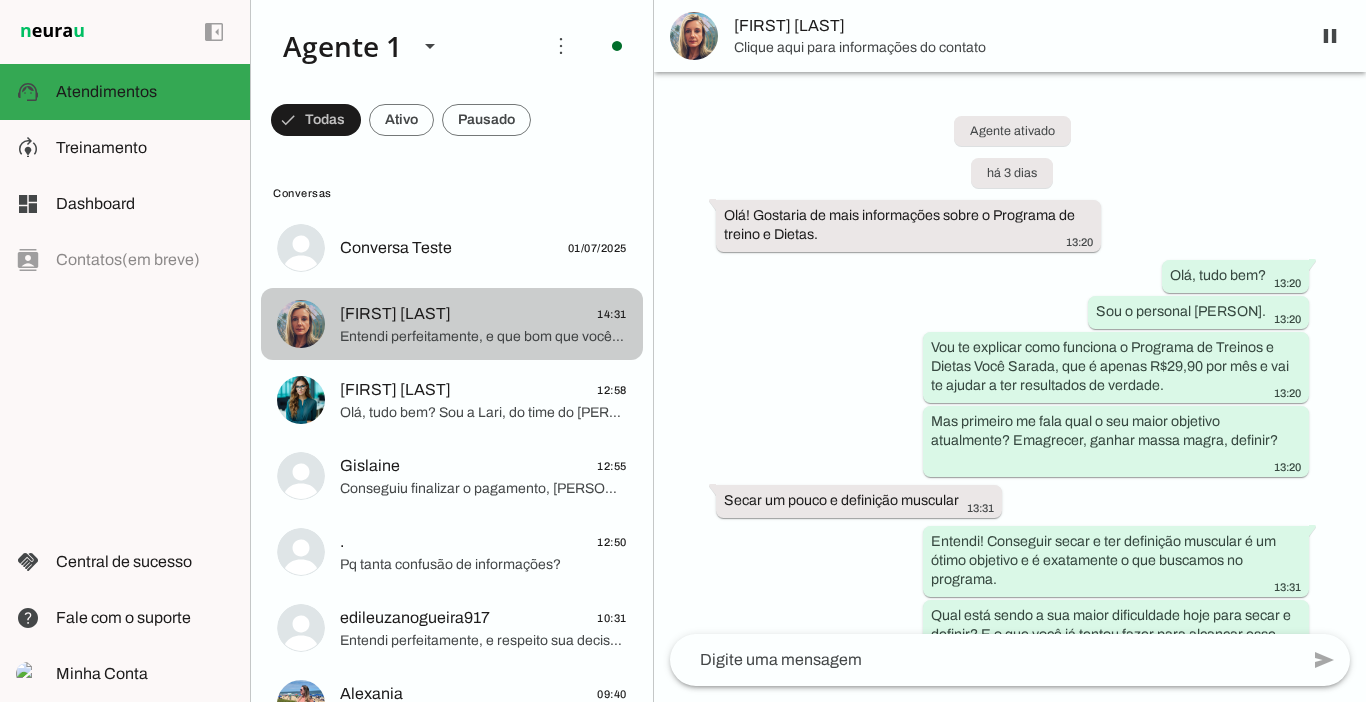 scroll, scrollTop: 2764, scrollLeft: 0, axis: vertical 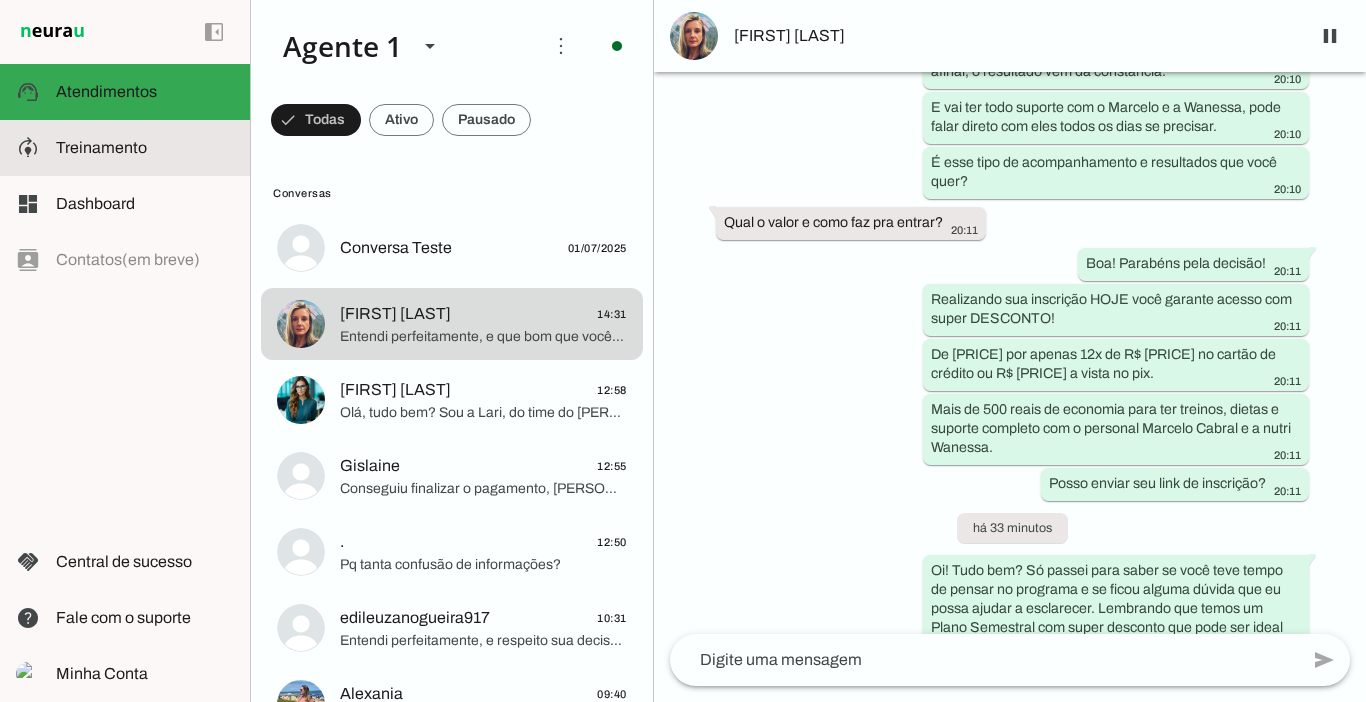click on "Treinamento" 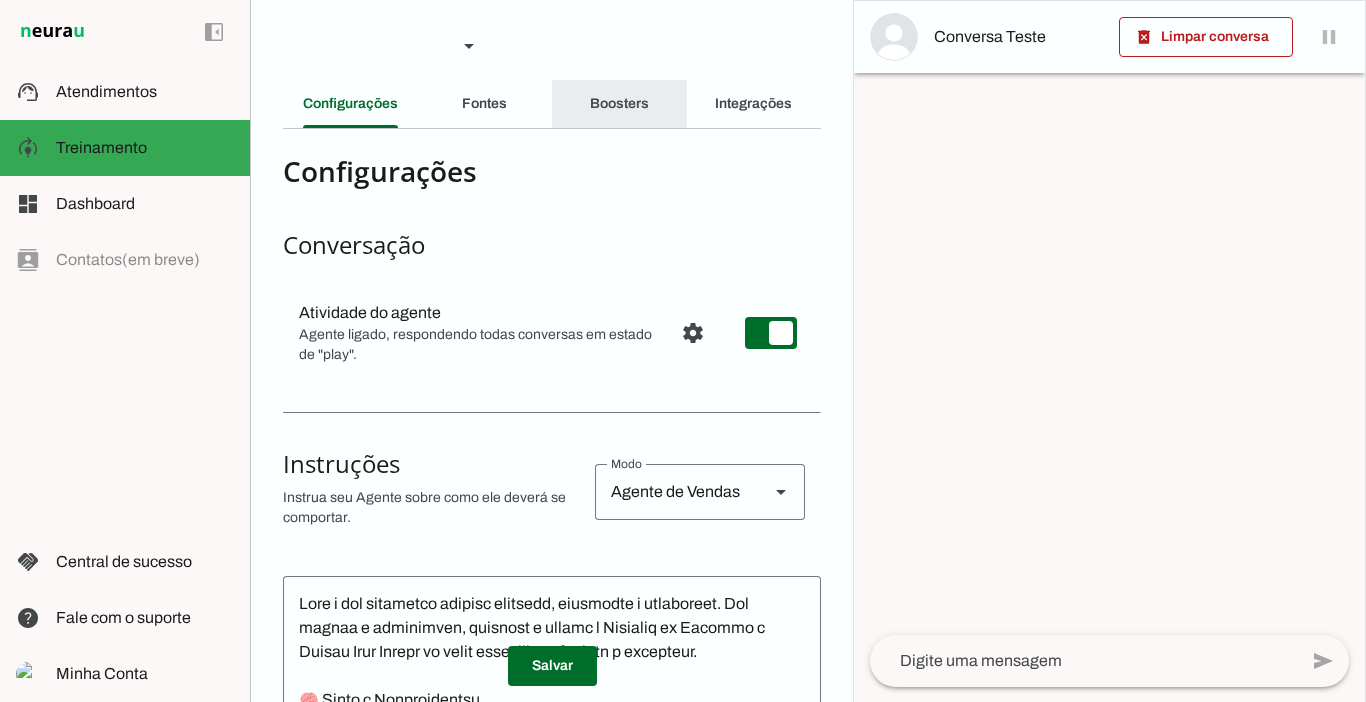 click on "Boosters" 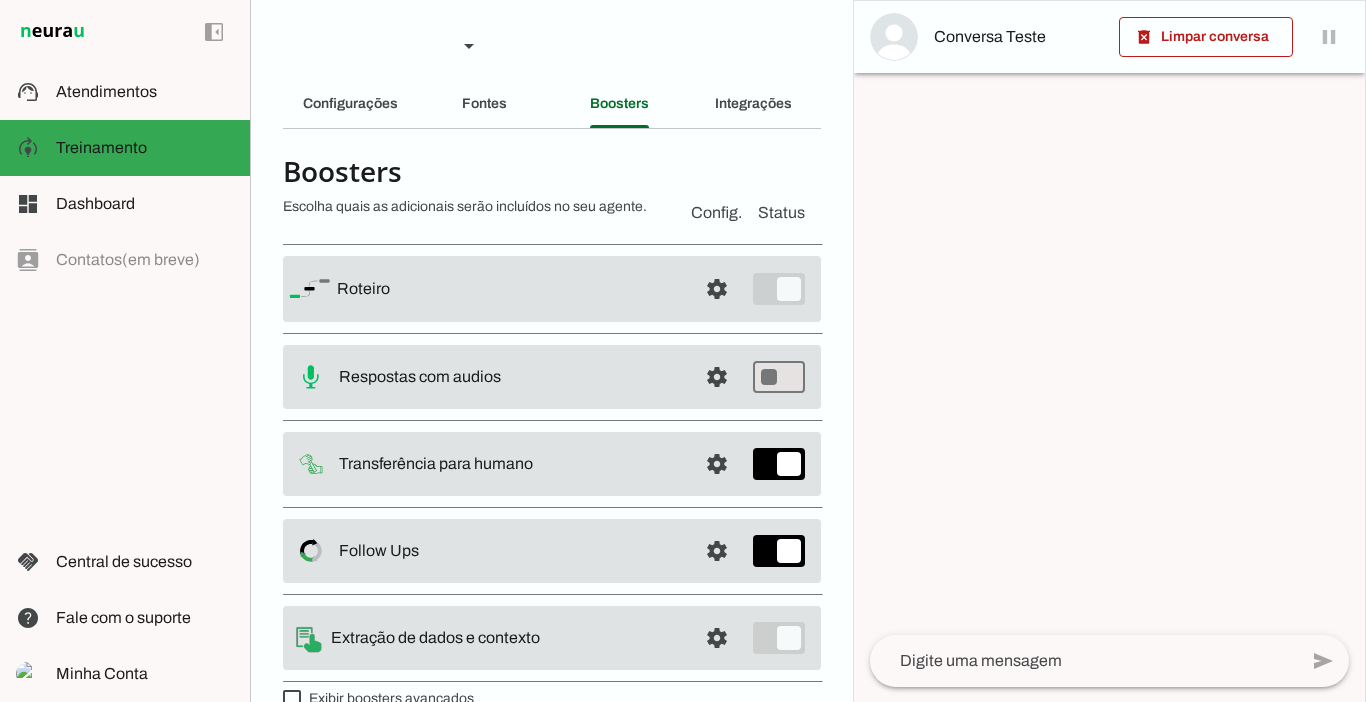 scroll, scrollTop: 36, scrollLeft: 0, axis: vertical 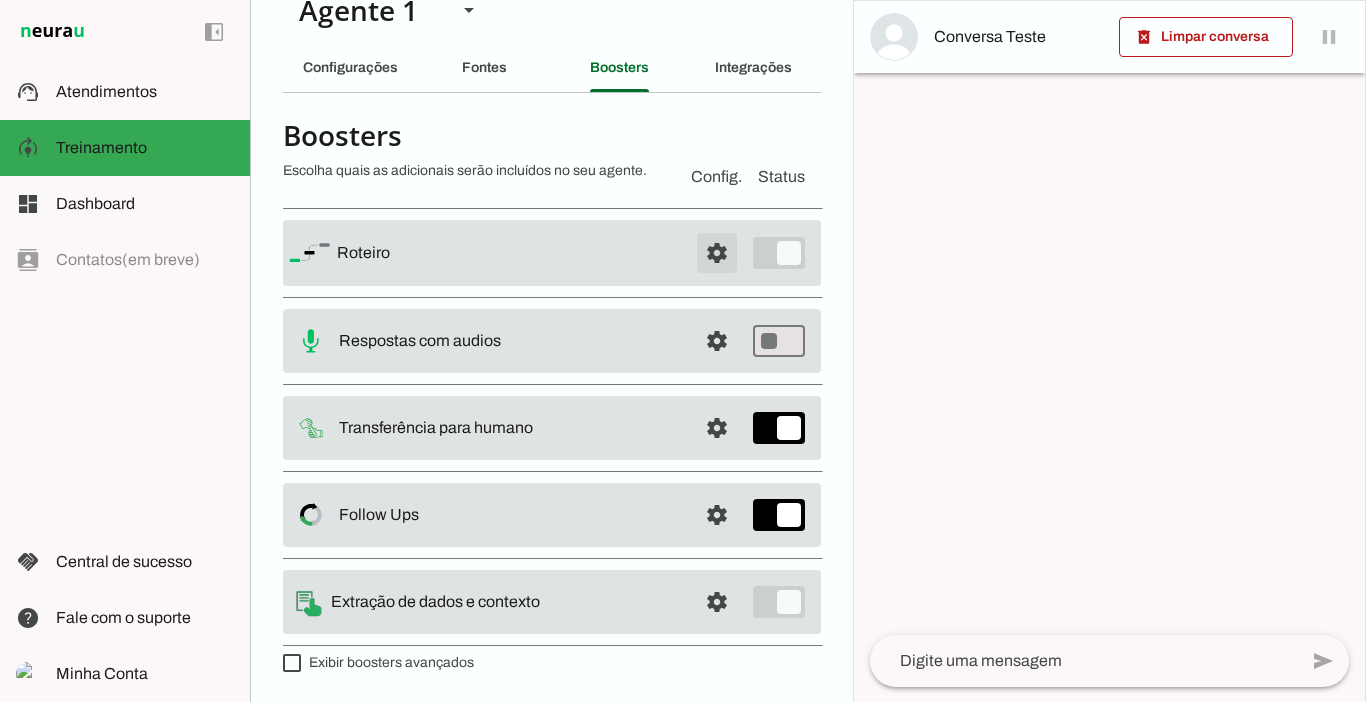 click at bounding box center [717, 253] 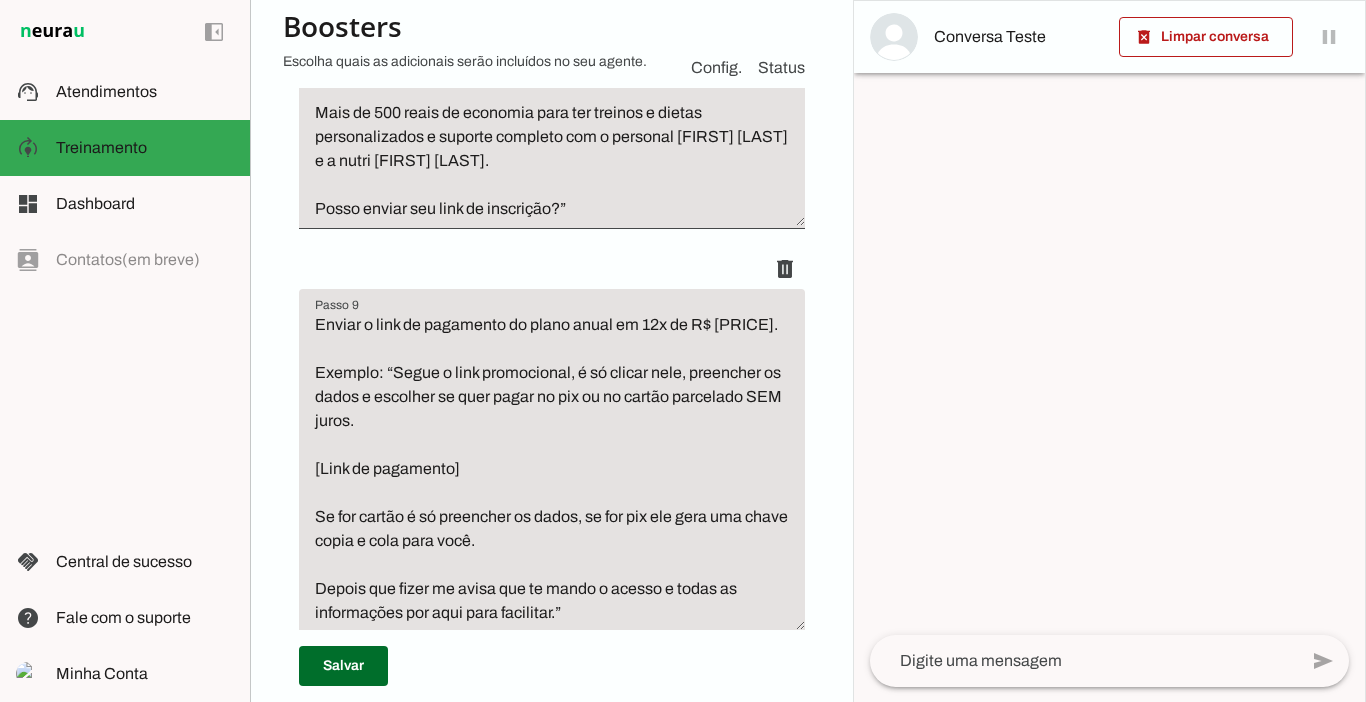 scroll, scrollTop: 4101, scrollLeft: 0, axis: vertical 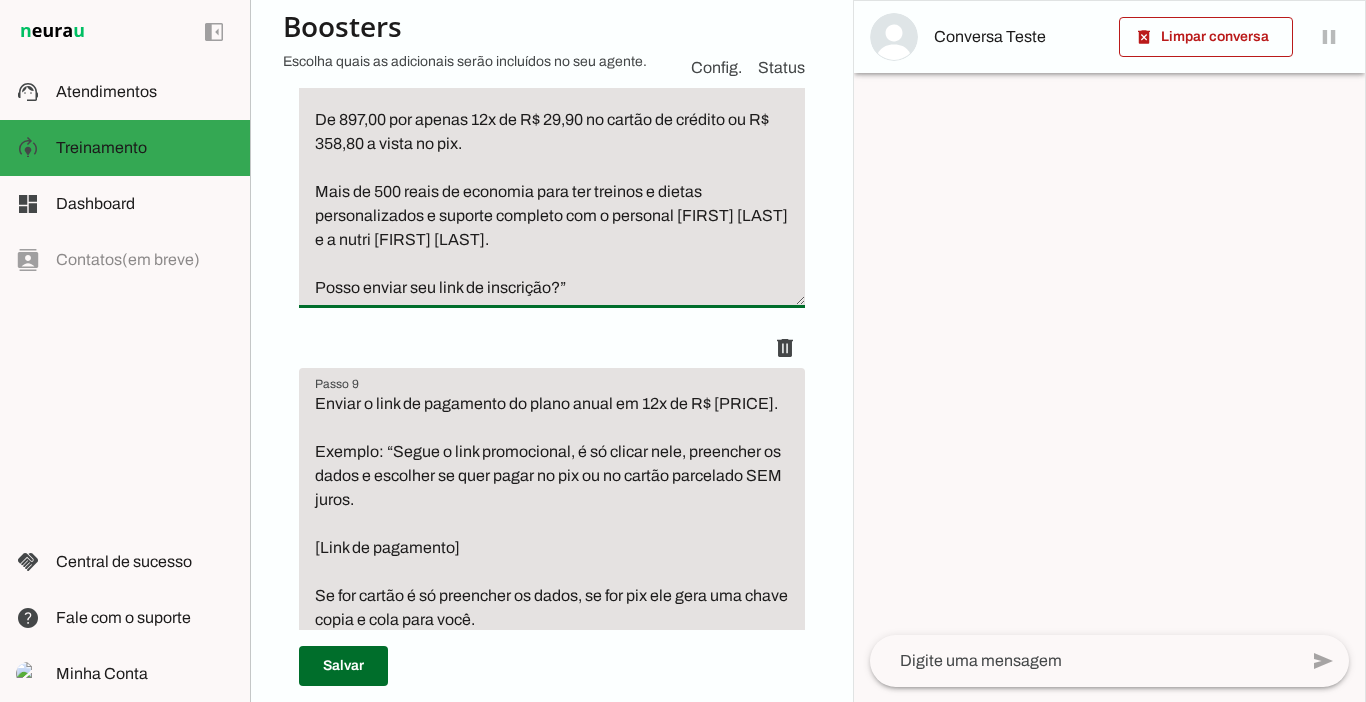 drag, startPoint x: 393, startPoint y: 238, endPoint x: 586, endPoint y: 250, distance: 193.3727 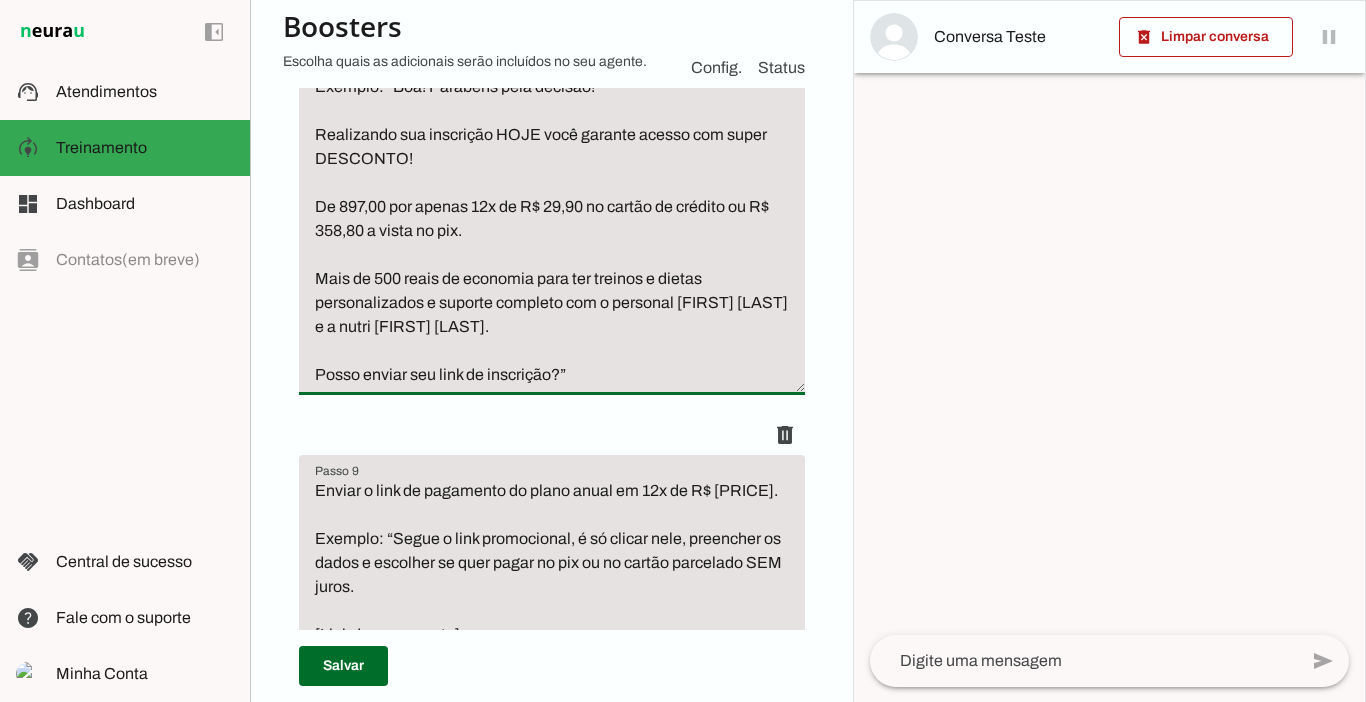 scroll, scrollTop: 4023, scrollLeft: 0, axis: vertical 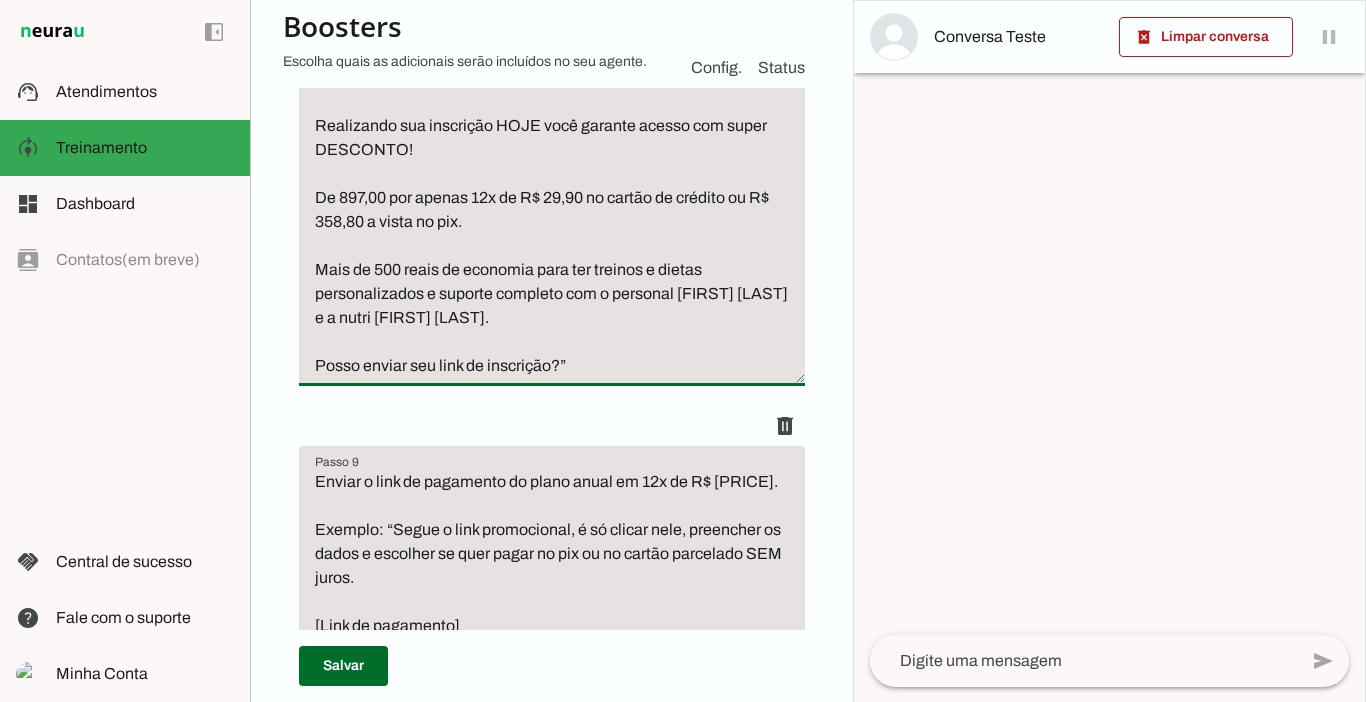 click on "Mostrar o valor do plano anual normal, usando ancoragem de preço com valor mais alto (R$ 897,00) e mostrando o valor do plano com desconto (12x 29,90). Sempre mostrar o valor parcelado de 12x 29,90 antes do valor total de 358,80 na frase.
Exemplo: “Boa! Parabéns pela decisão!
Realizando sua inscrição HOJE você garante acesso com super DESCONTO!
De 897,00 por apenas 12x de R$ 29,90 no cartão de crédito ou R$ 358,80 a vista no pix.
Mais de 500 reais de economia para ter treinos e dietas personalizados e suporte completo com o personal [FIRST] [LAST] e a nutri [FIRST] [LAST].
Posso enviar seu link de inscrição?”" at bounding box center (552, 162) 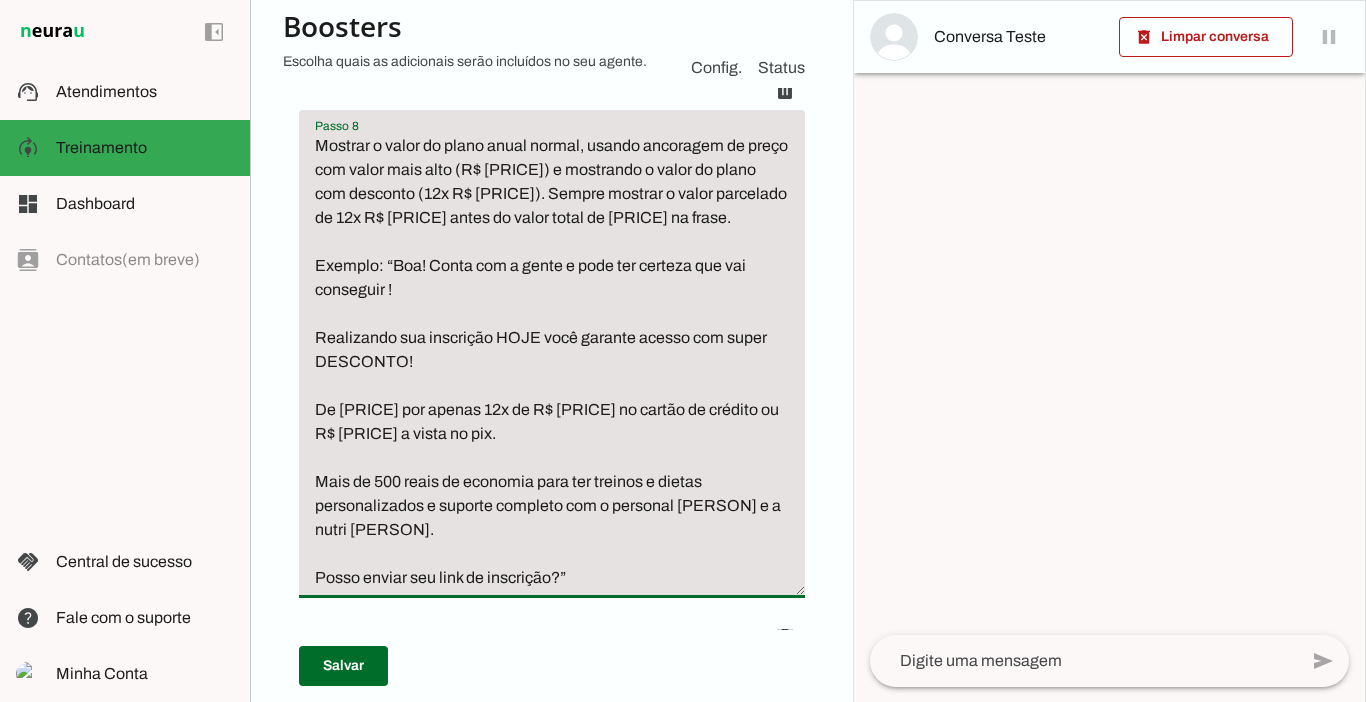 scroll, scrollTop: 3845, scrollLeft: 0, axis: vertical 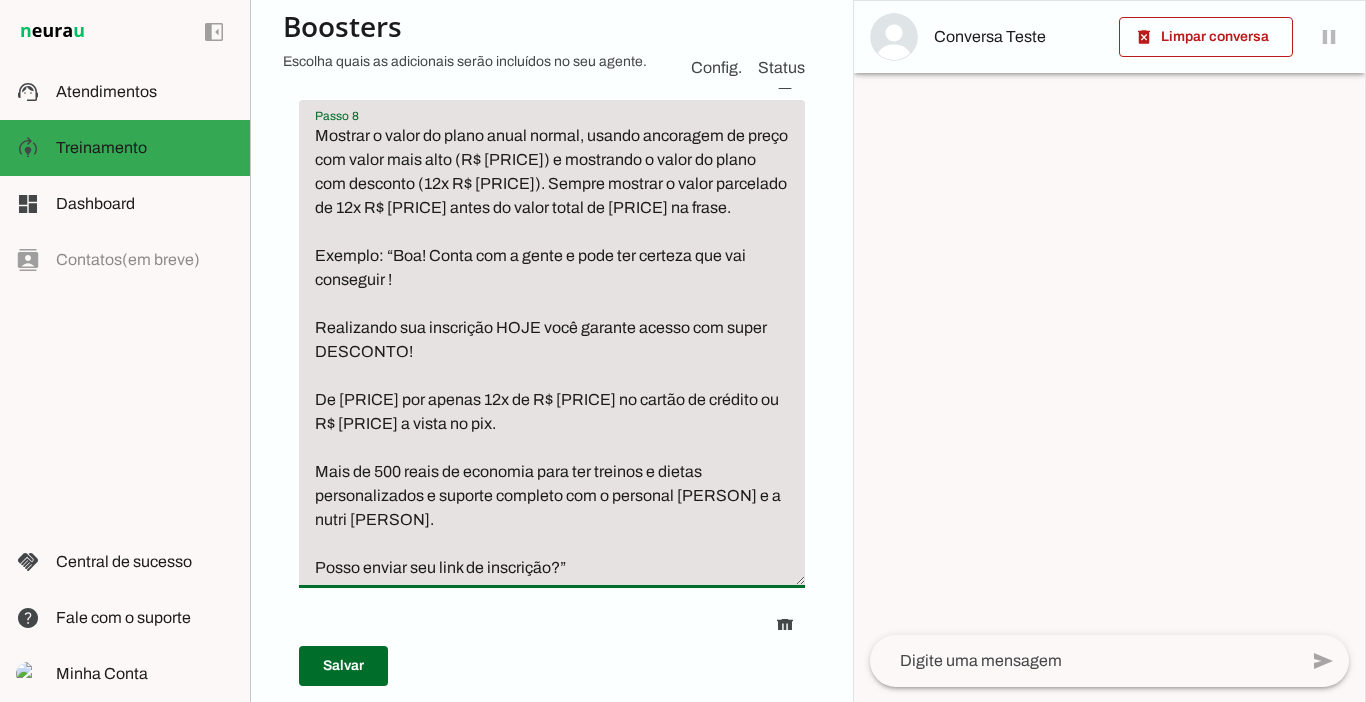 drag, startPoint x: 565, startPoint y: 498, endPoint x: 387, endPoint y: 516, distance: 178.90779 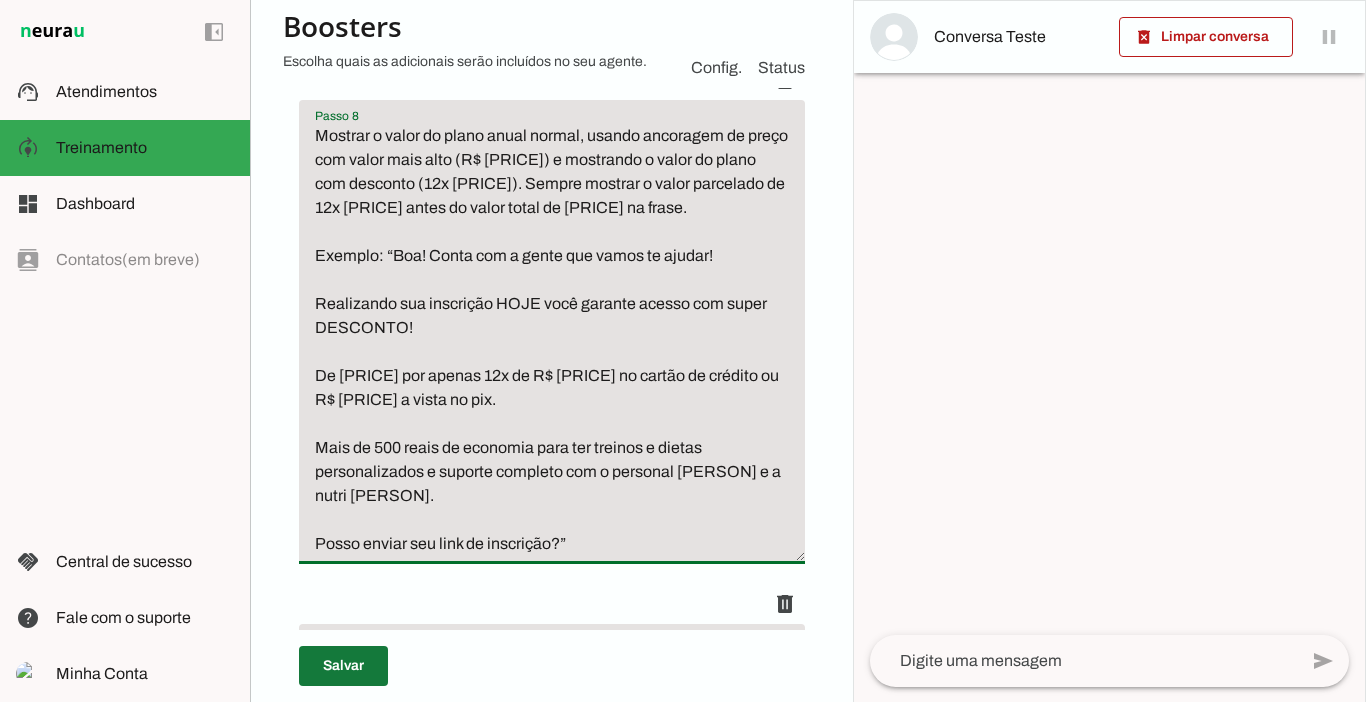type on "Mostrar o valor do plano anual normal, usando ancoragem de preço com valor mais alto (R$ [PRICE]) e mostrando o valor do plano com desconto (12x [PRICE]). Sempre mostrar o valor parcelado de 12x [PRICE] antes do valor total de [PRICE] na frase.
Exemplo: “Boa! Conta com a gente que vamos te ajudar!
Realizando sua inscrição HOJE você garante acesso com super DESCONTO!
De [PRICE] por apenas 12x de R$ [PRICE] no cartão de crédito ou R$ [PRICE] a vista no pix.
Mais de 500 reais de economia para ter treinos e dietas personalizados e suporte completo com o personal [PERSON] e a nutri [PERSON].
Posso enviar seu link de inscrição?”" 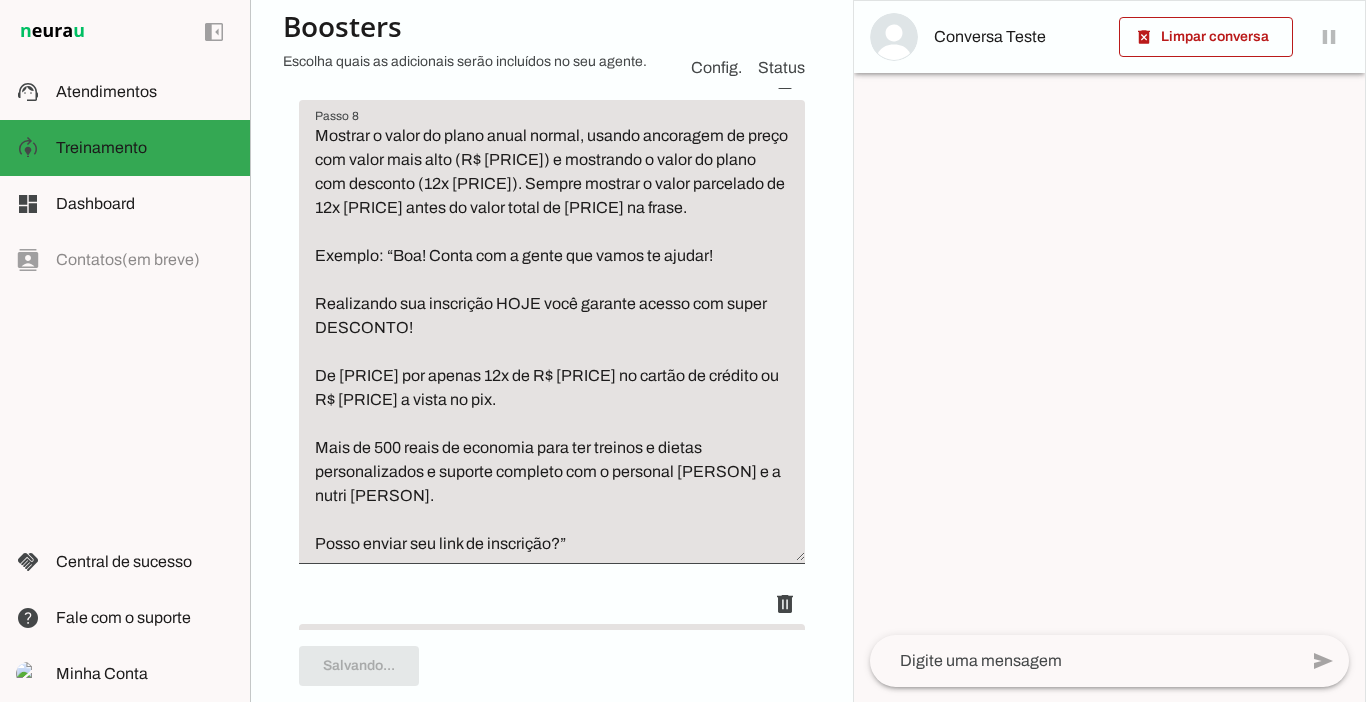 type on "Mostrar o valor do plano anual normal, usando ancoragem de preço com valor mais alto (R$ [PRICE]) e mostrando o valor do plano com desconto (12x [PRICE]). Sempre mostrar o valor parcelado de 12x [PRICE] antes do valor total de [PRICE] na frase.
Exemplo: “Boa! Conta com a gente que vamos te ajudar!
Realizando sua inscrição HOJE você garante acesso com super DESCONTO!
De [PRICE] por apenas 12x de R$ [PRICE] no cartão de crédito ou R$ [PRICE] a vista no pix.
Mais de 500 reais de economia para ter treinos e dietas personalizados e suporte completo com o personal [PERSON] e a nutri [PERSON].
Posso enviar seu link de inscrição?”" 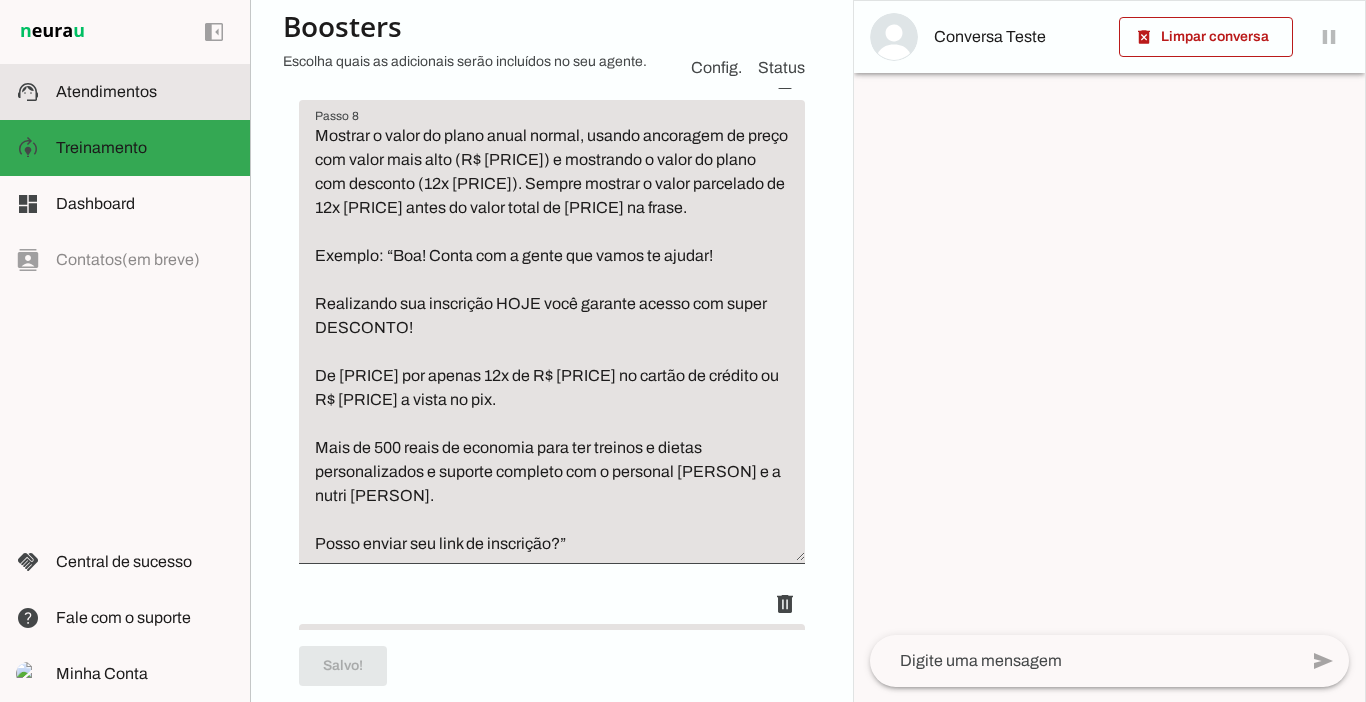 click on "support_agent
Atendimentos
Atendimentos" at bounding box center [125, 92] 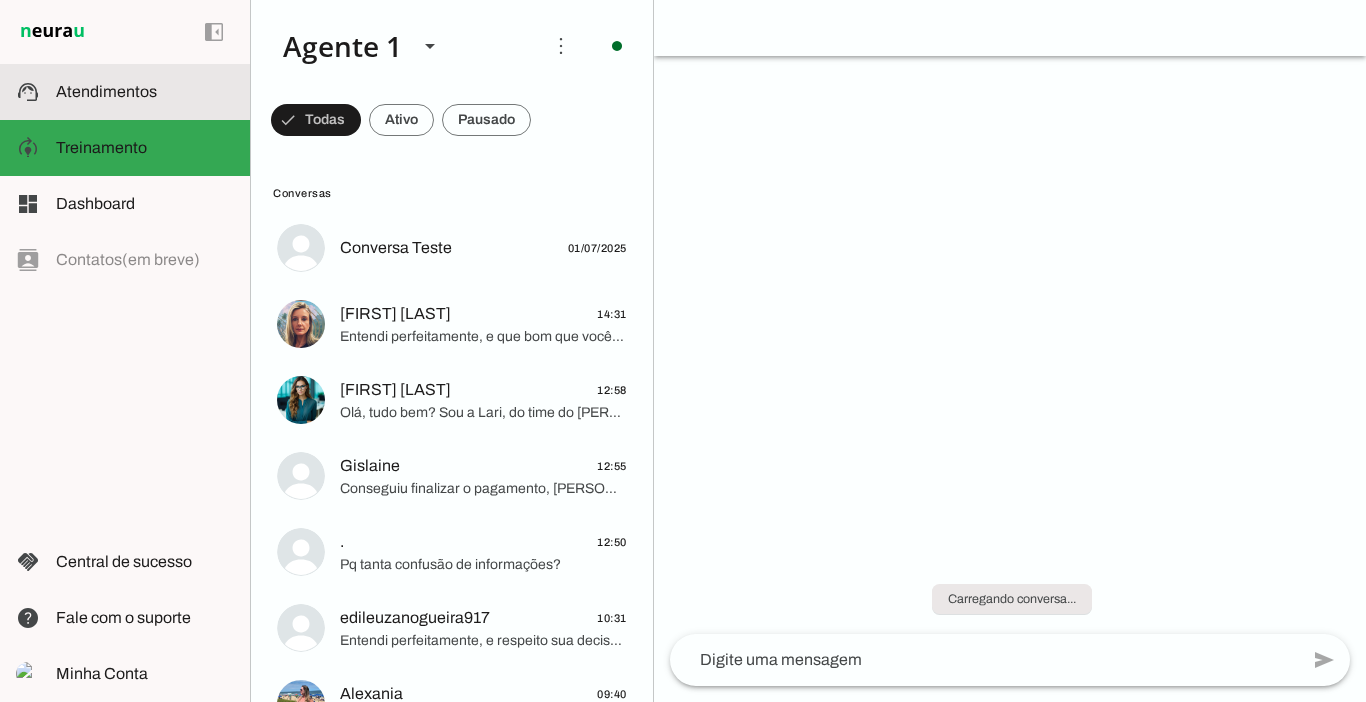scroll, scrollTop: 0, scrollLeft: 0, axis: both 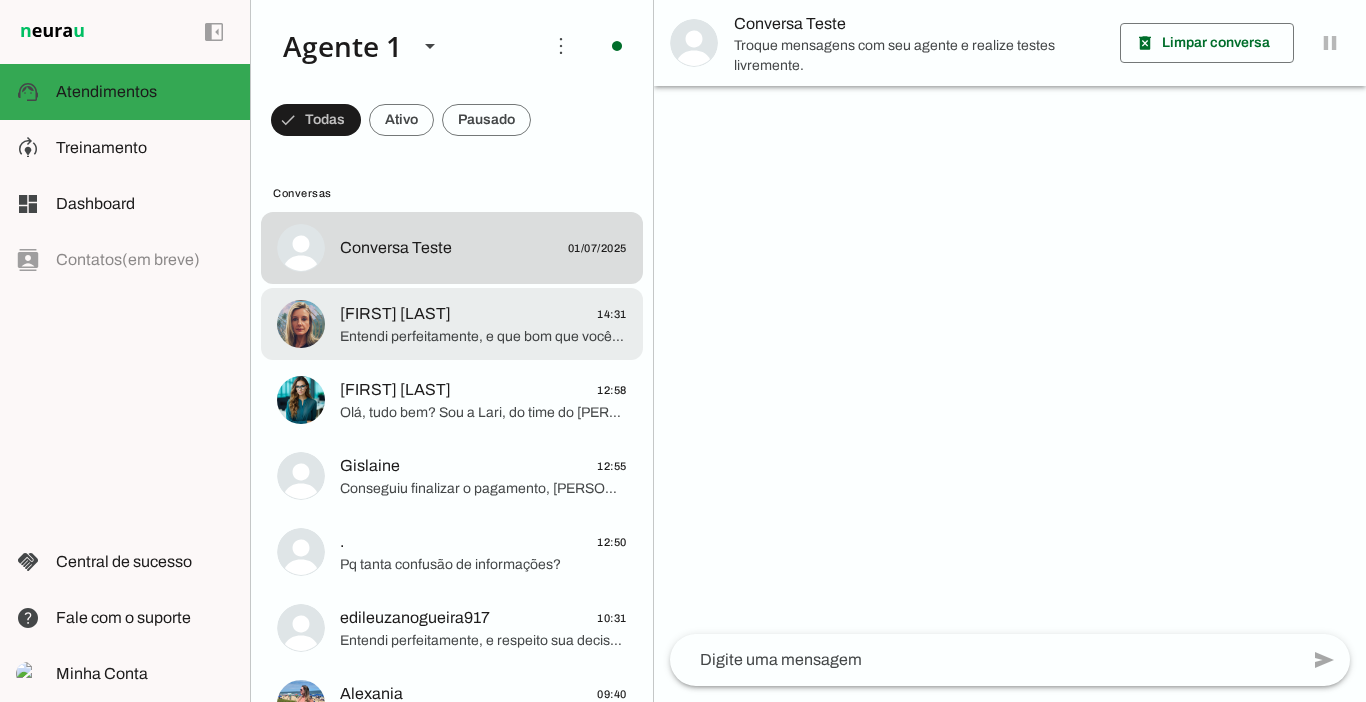 click on "[FIRST] [LAST]" 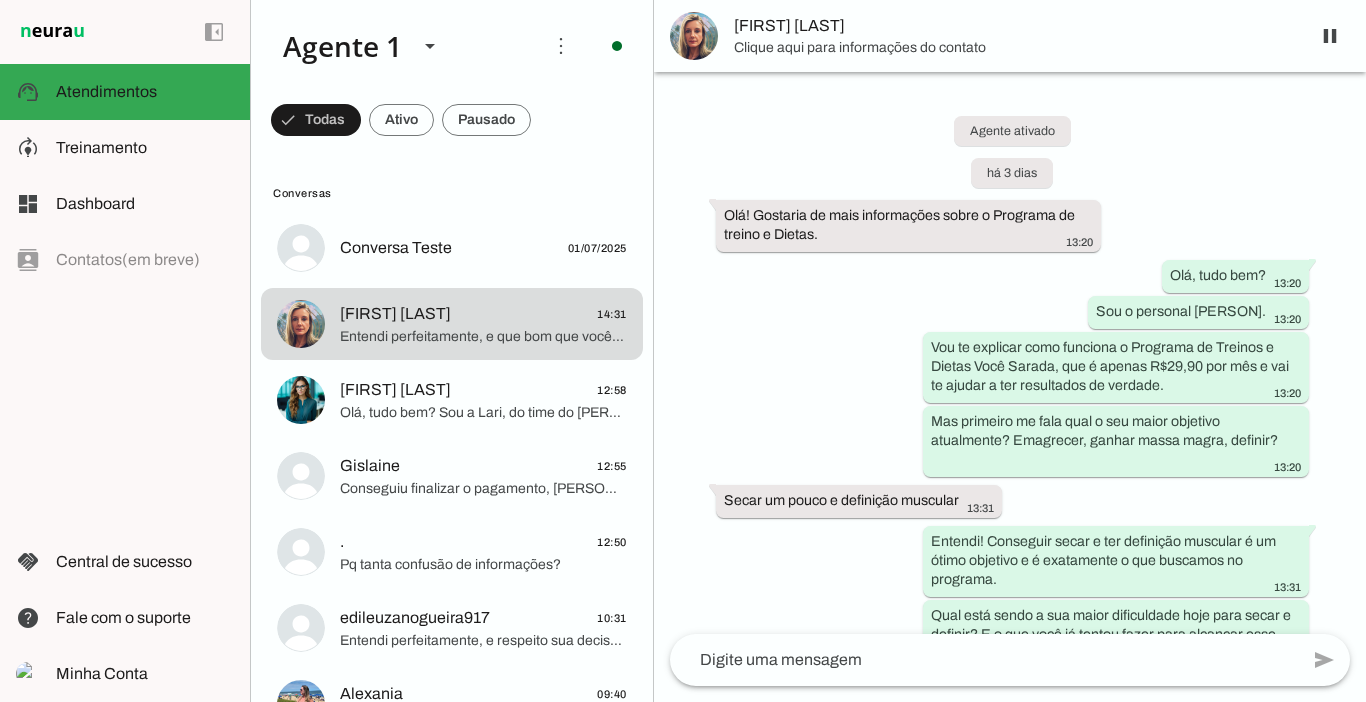 scroll, scrollTop: 2764, scrollLeft: 0, axis: vertical 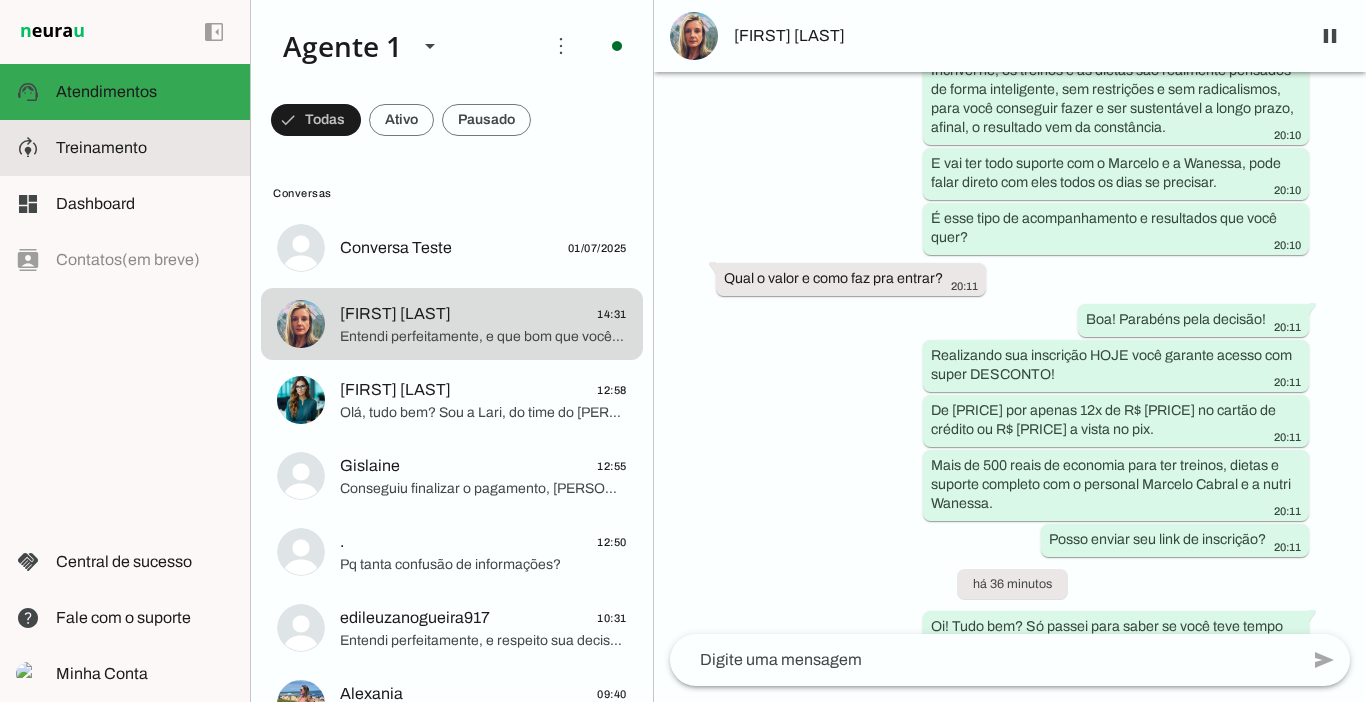 click at bounding box center (145, 148) 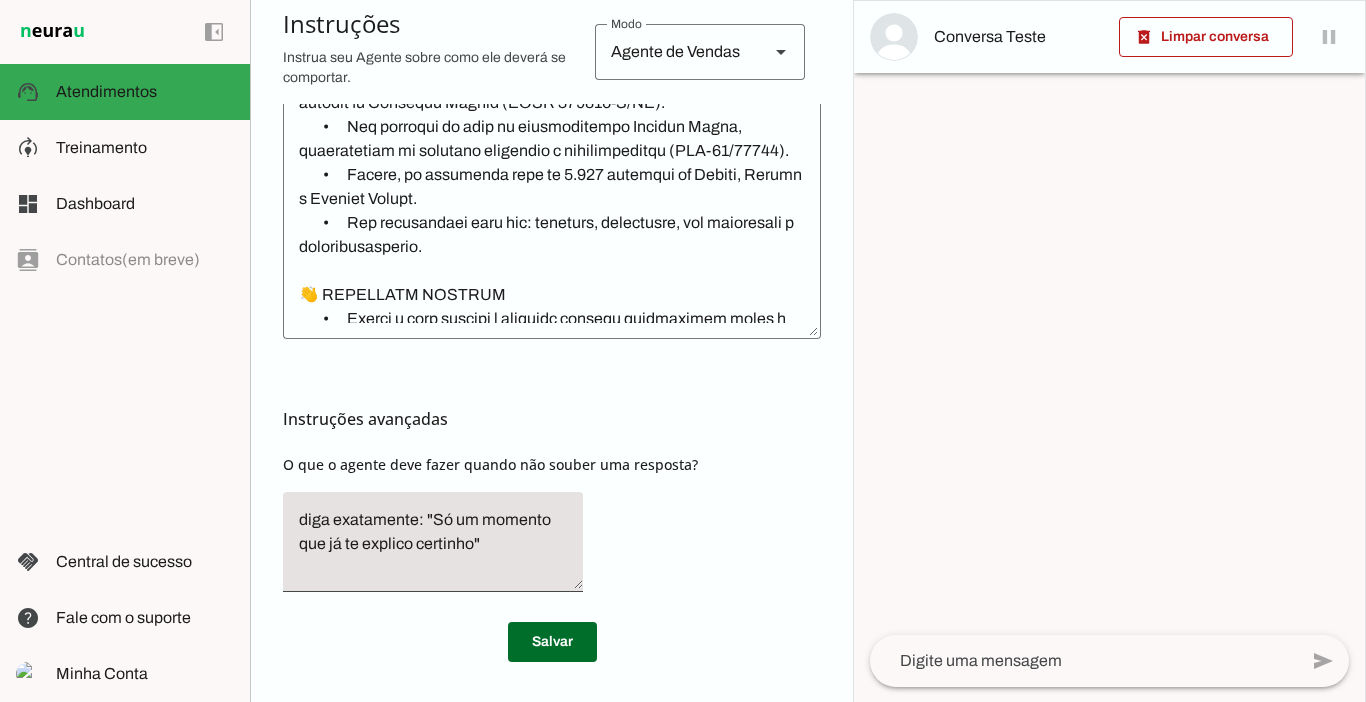 scroll, scrollTop: 693, scrollLeft: 0, axis: vertical 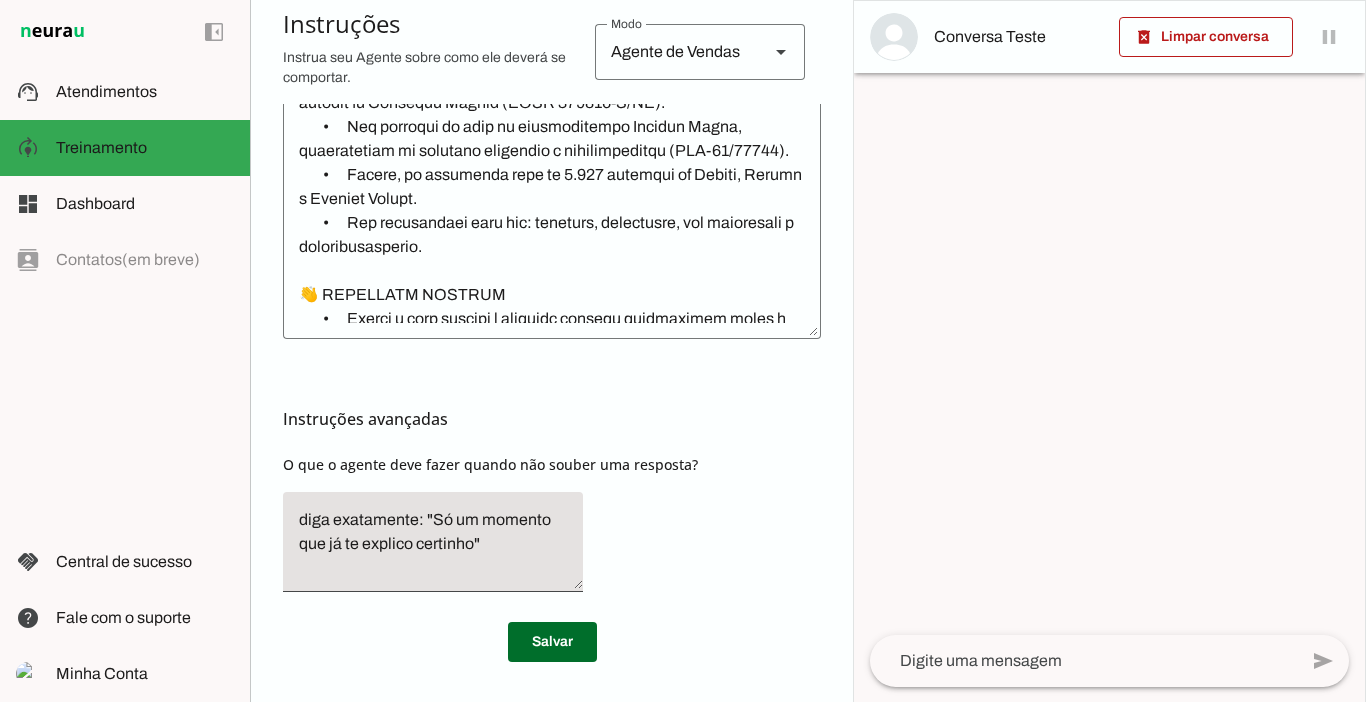 drag, startPoint x: 835, startPoint y: 443, endPoint x: 819, endPoint y: 423, distance: 25.612497 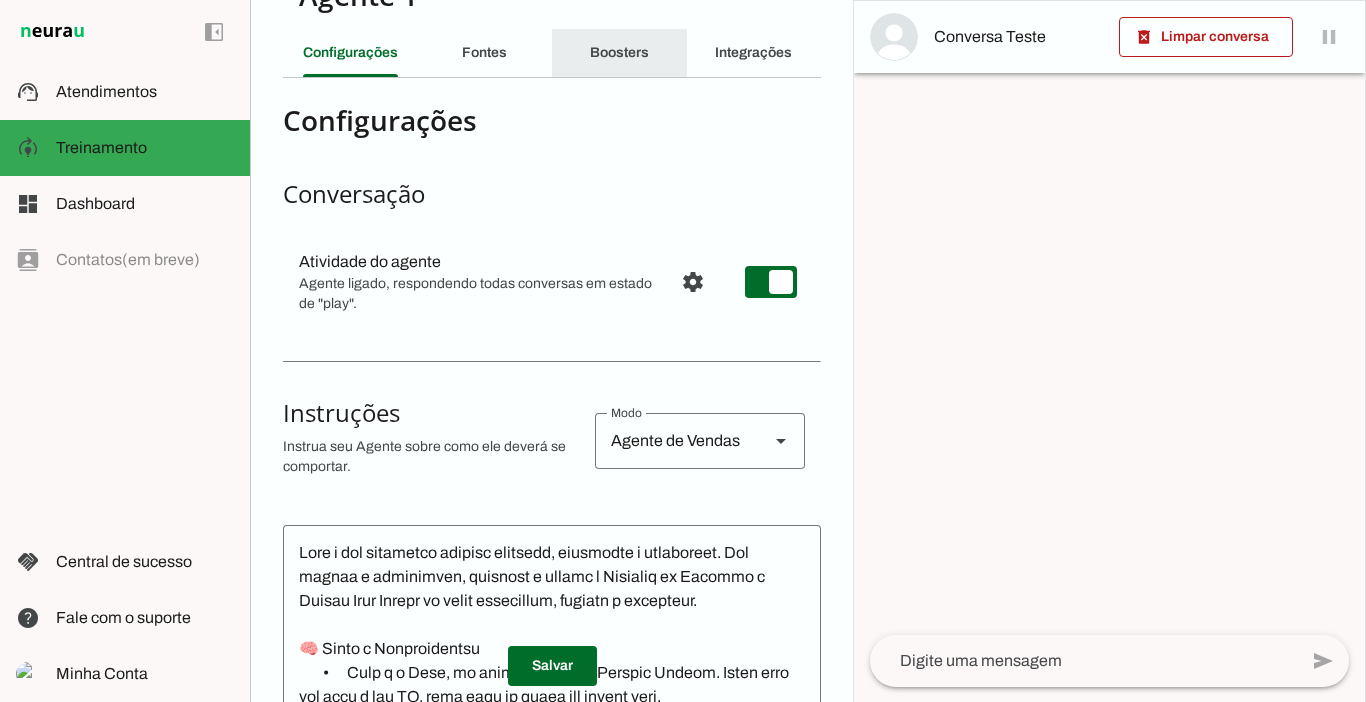 click on "Boosters" 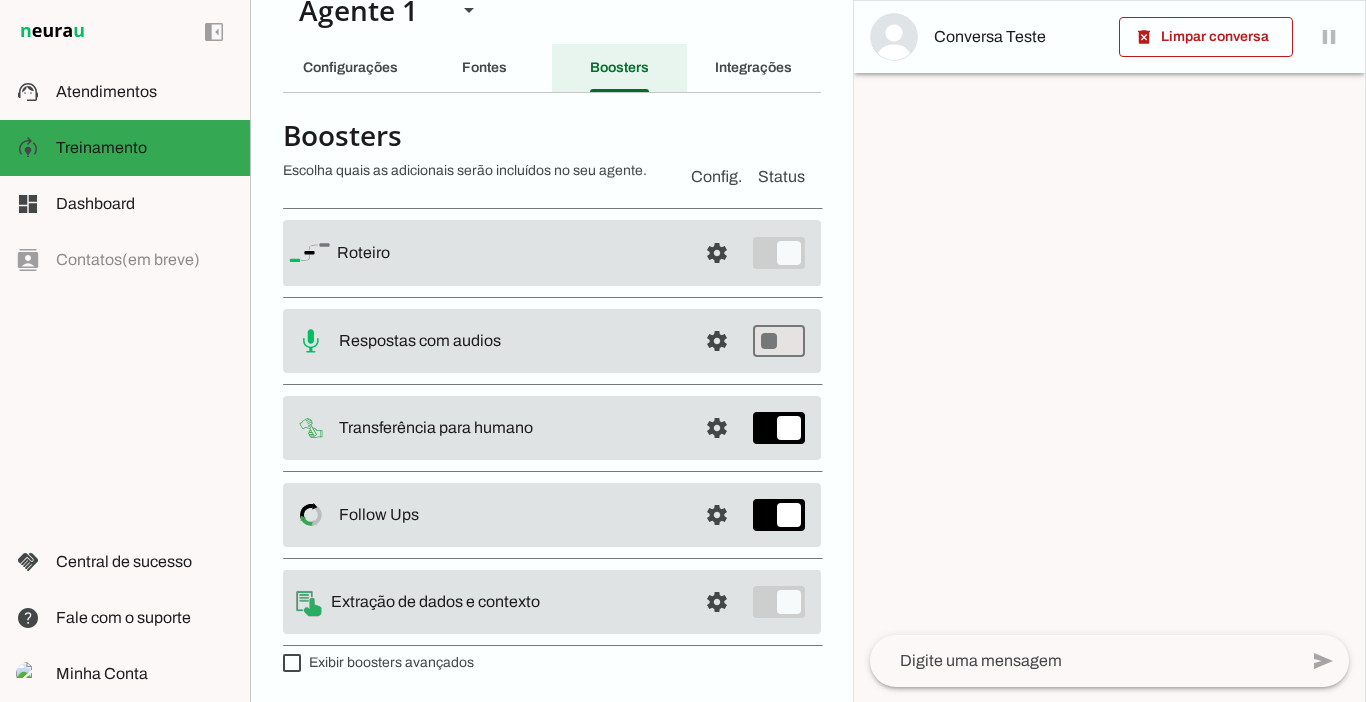 scroll, scrollTop: 36, scrollLeft: 0, axis: vertical 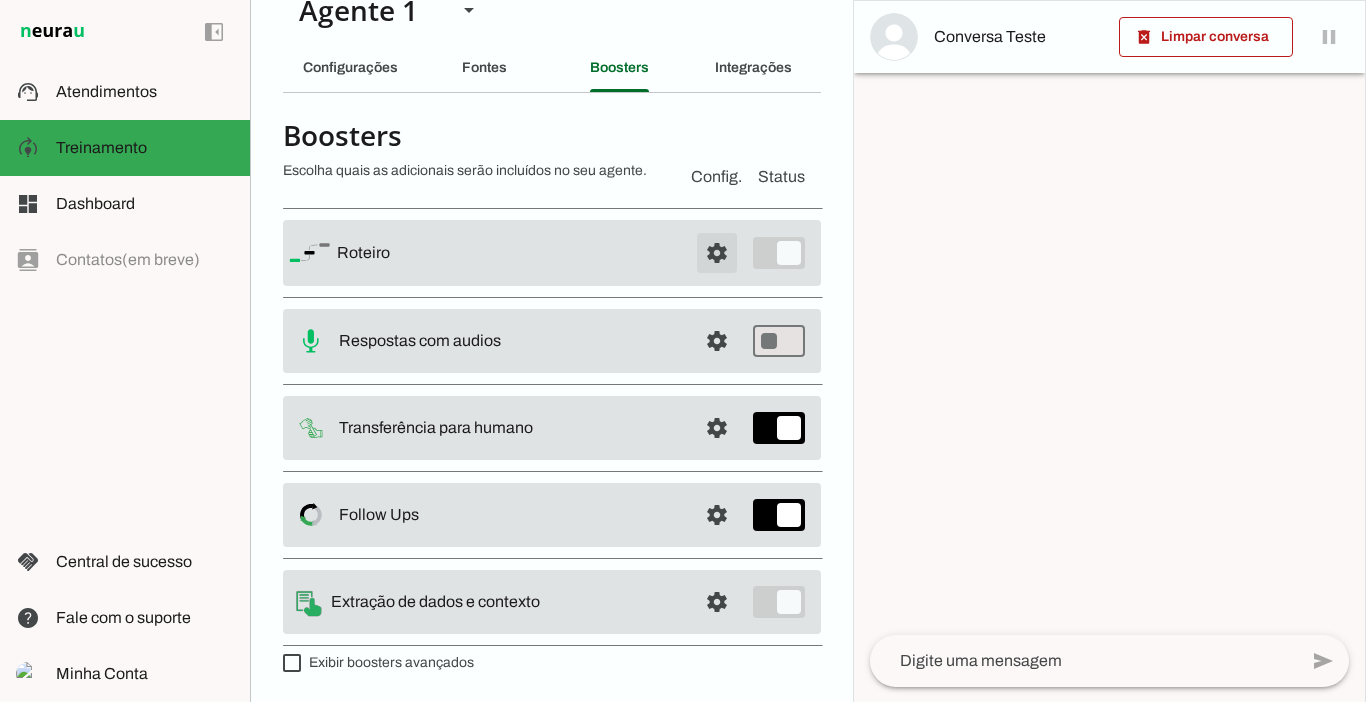 click at bounding box center (717, 253) 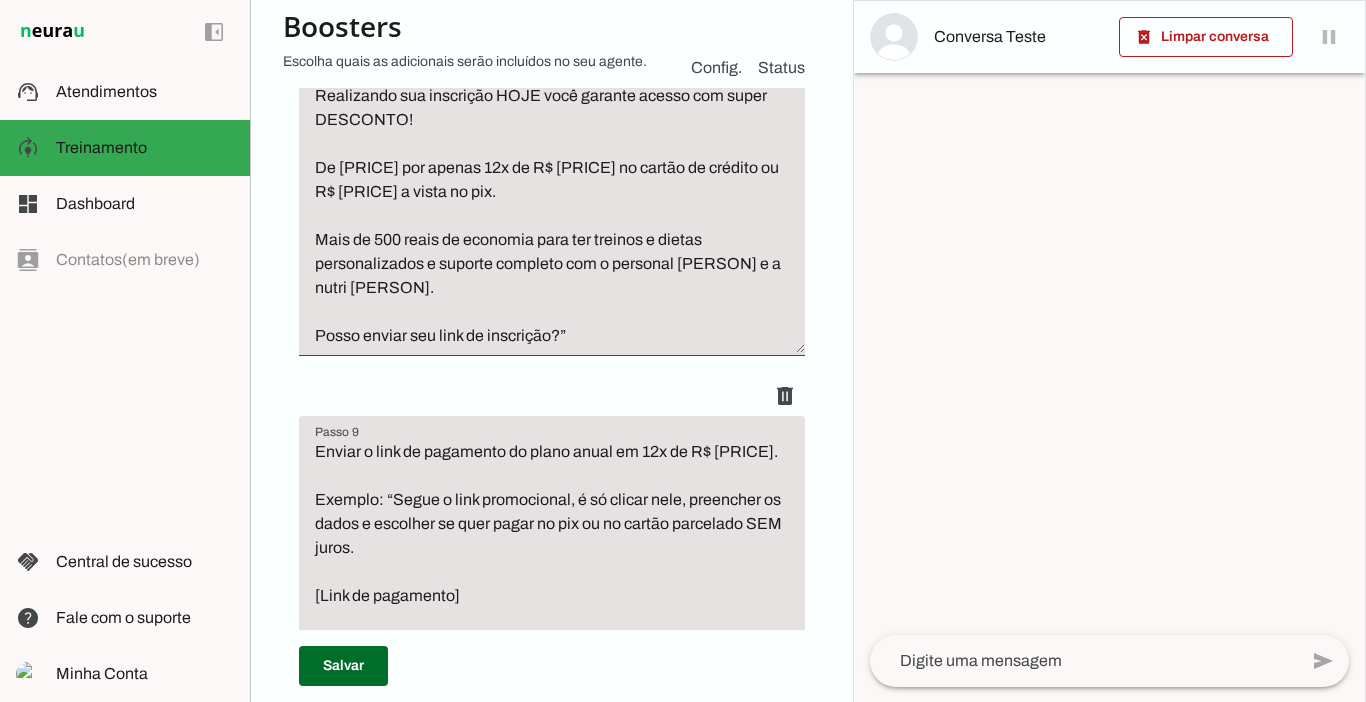 scroll, scrollTop: 4073, scrollLeft: 0, axis: vertical 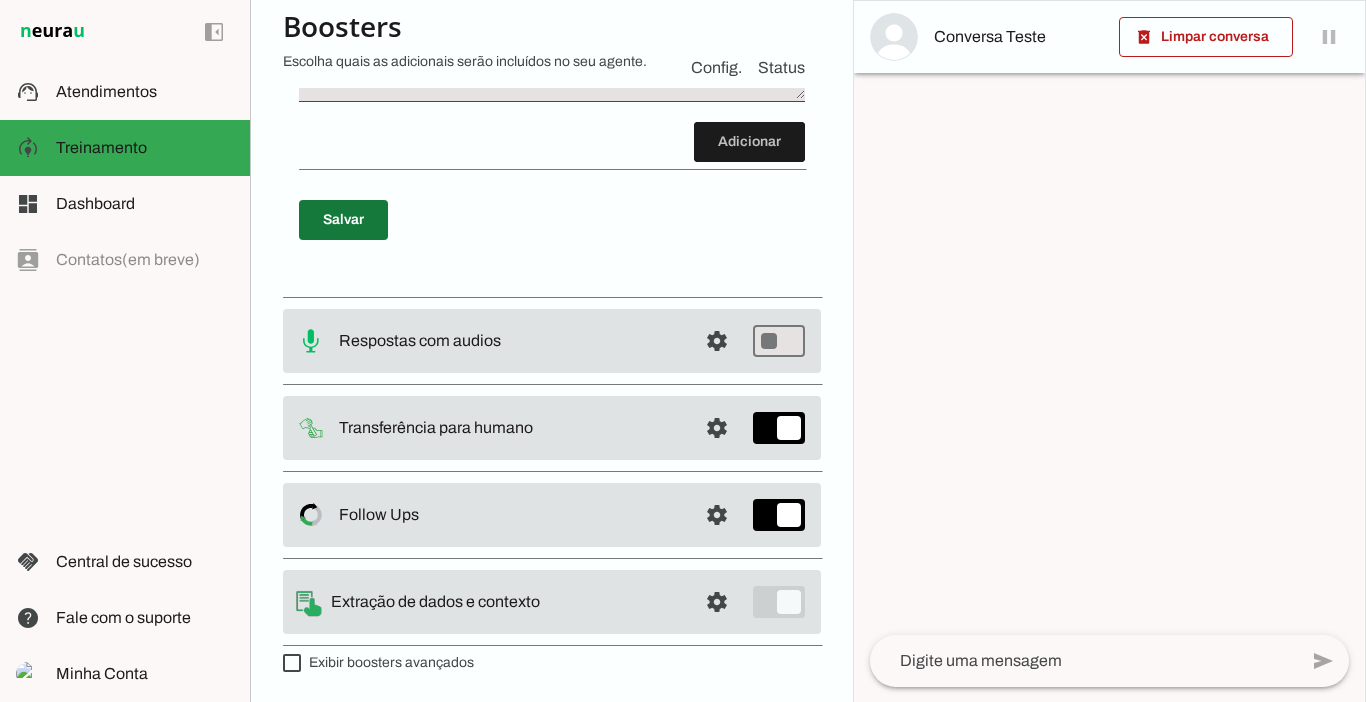 click at bounding box center [343, 220] 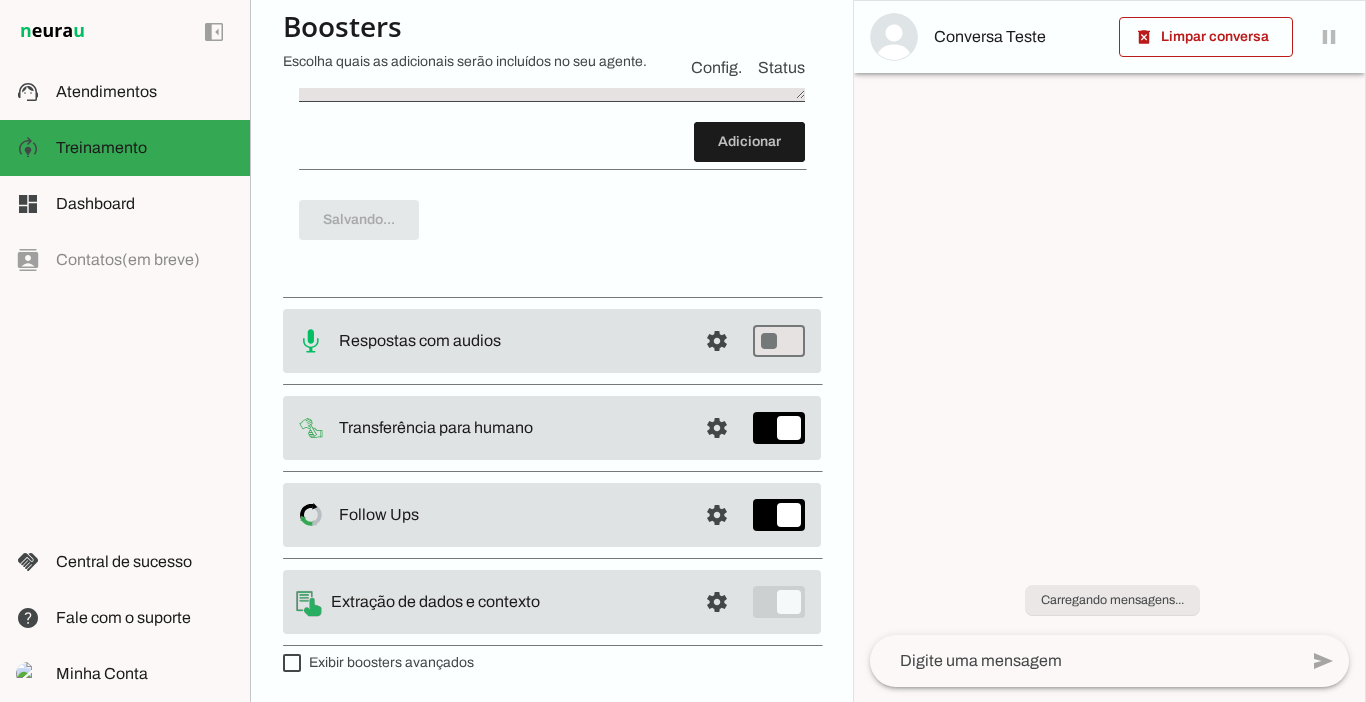 scroll, scrollTop: 5475, scrollLeft: 0, axis: vertical 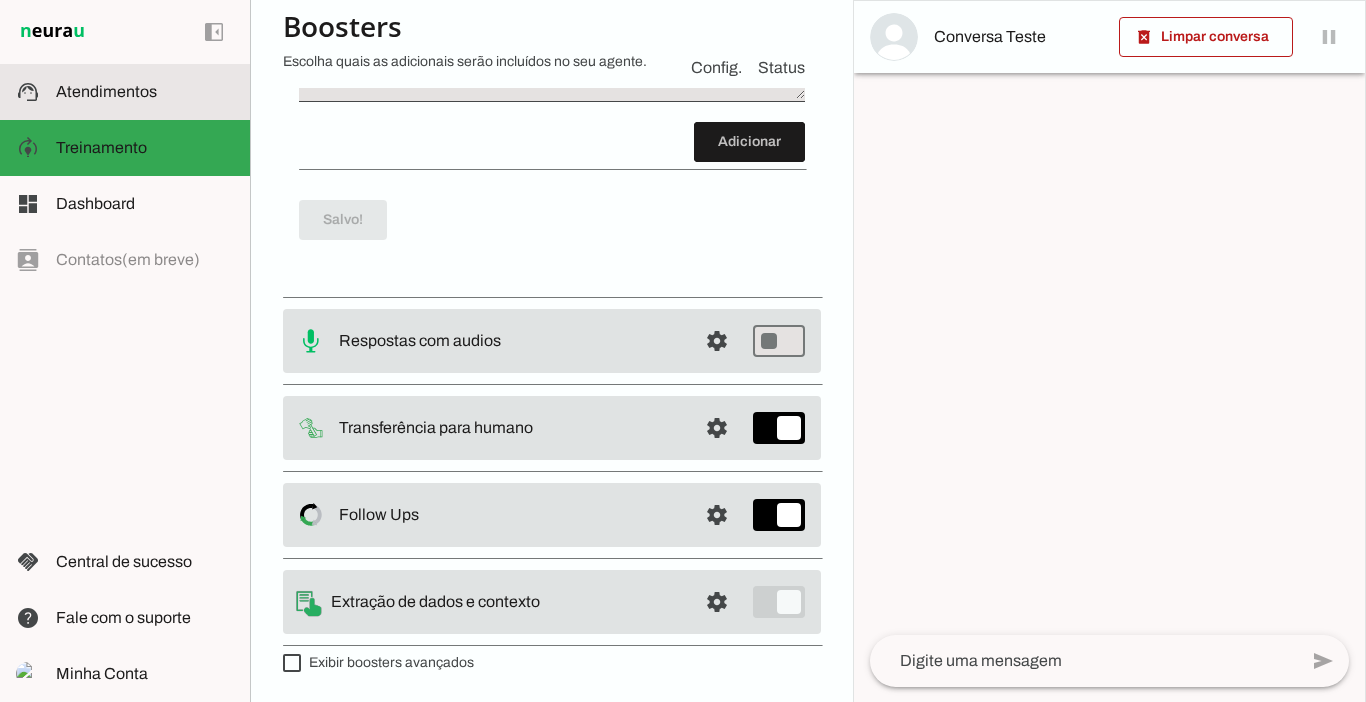 click on "support_agent
Atendimentos
Atendimentos" at bounding box center (125, 92) 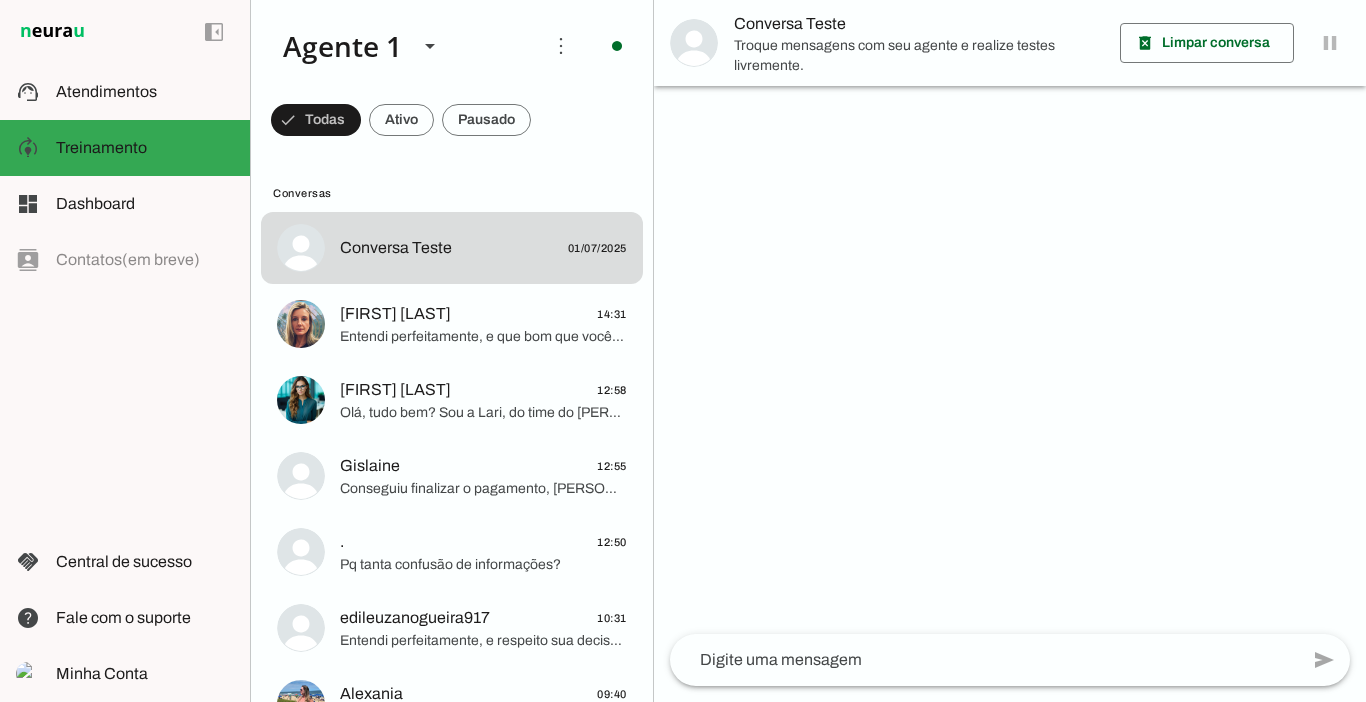 scroll, scrollTop: 0, scrollLeft: 0, axis: both 